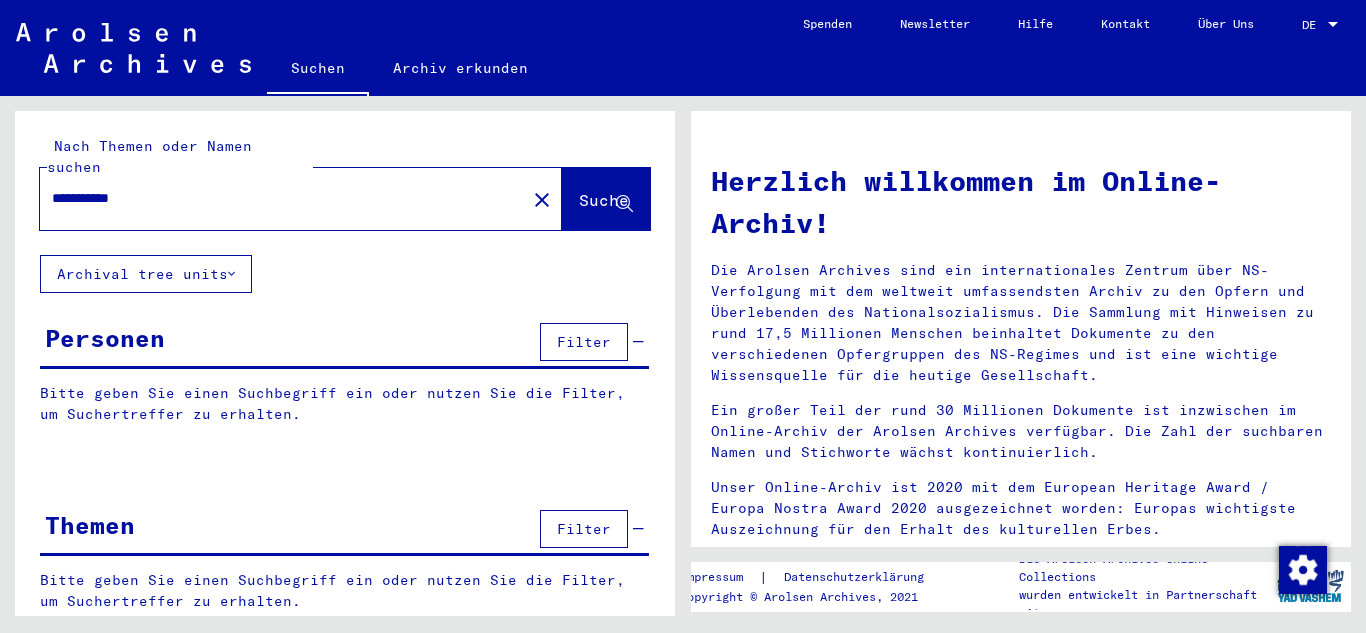 scroll, scrollTop: 0, scrollLeft: 0, axis: both 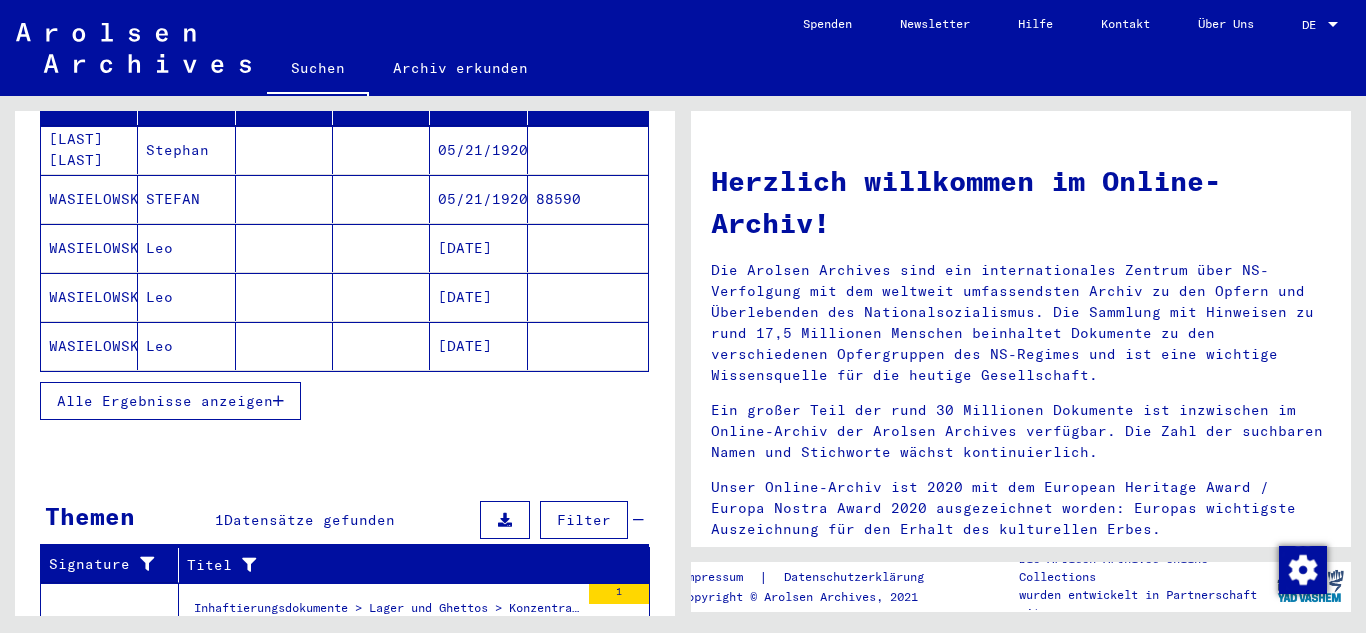 click at bounding box center [278, 401] 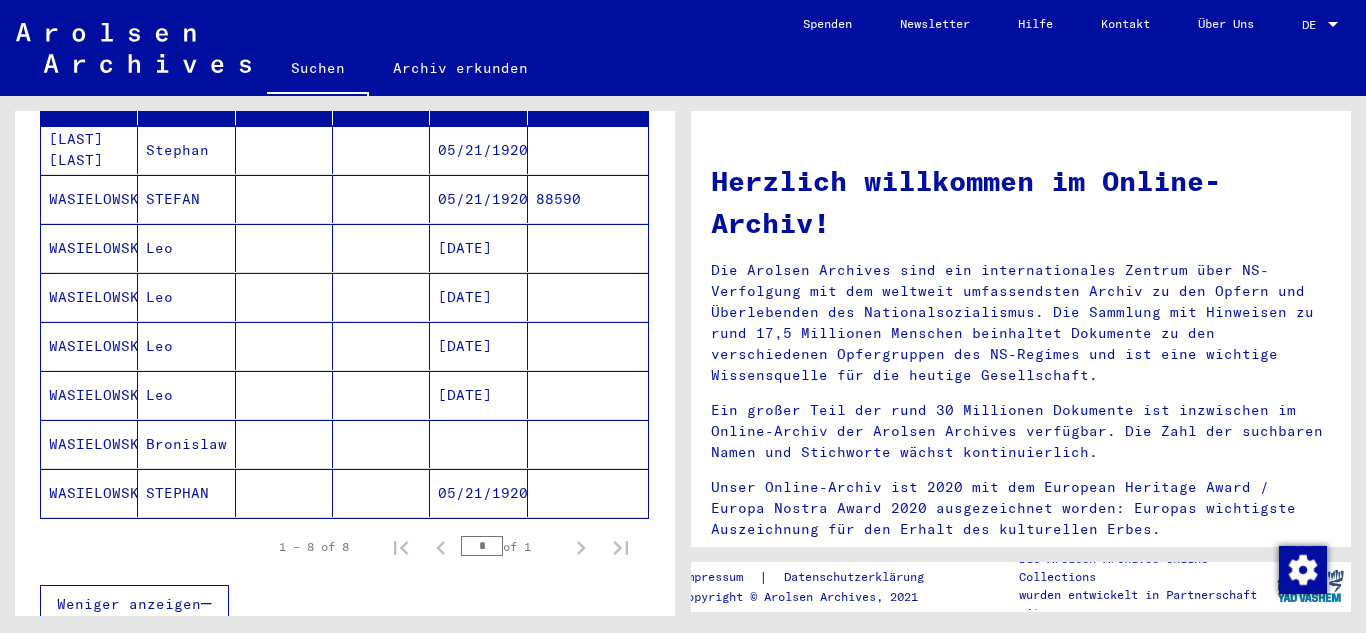 click on "Bronislaw" at bounding box center (186, 493) 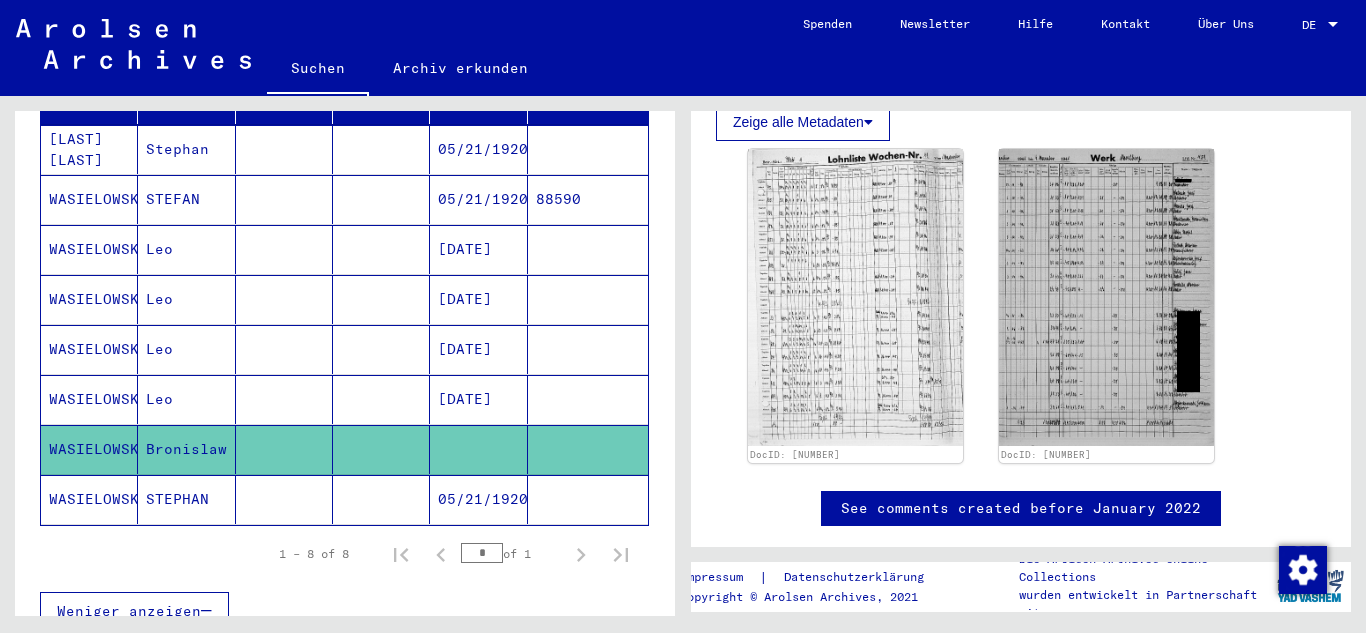 scroll, scrollTop: 600, scrollLeft: 0, axis: vertical 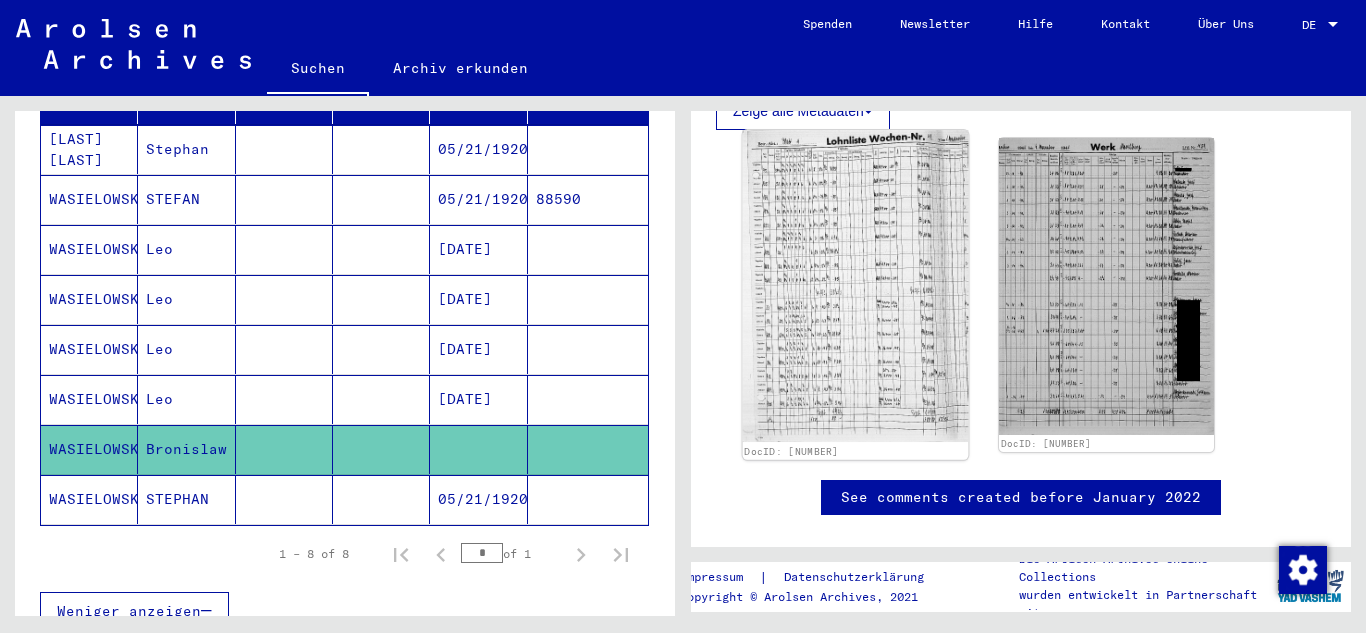 click 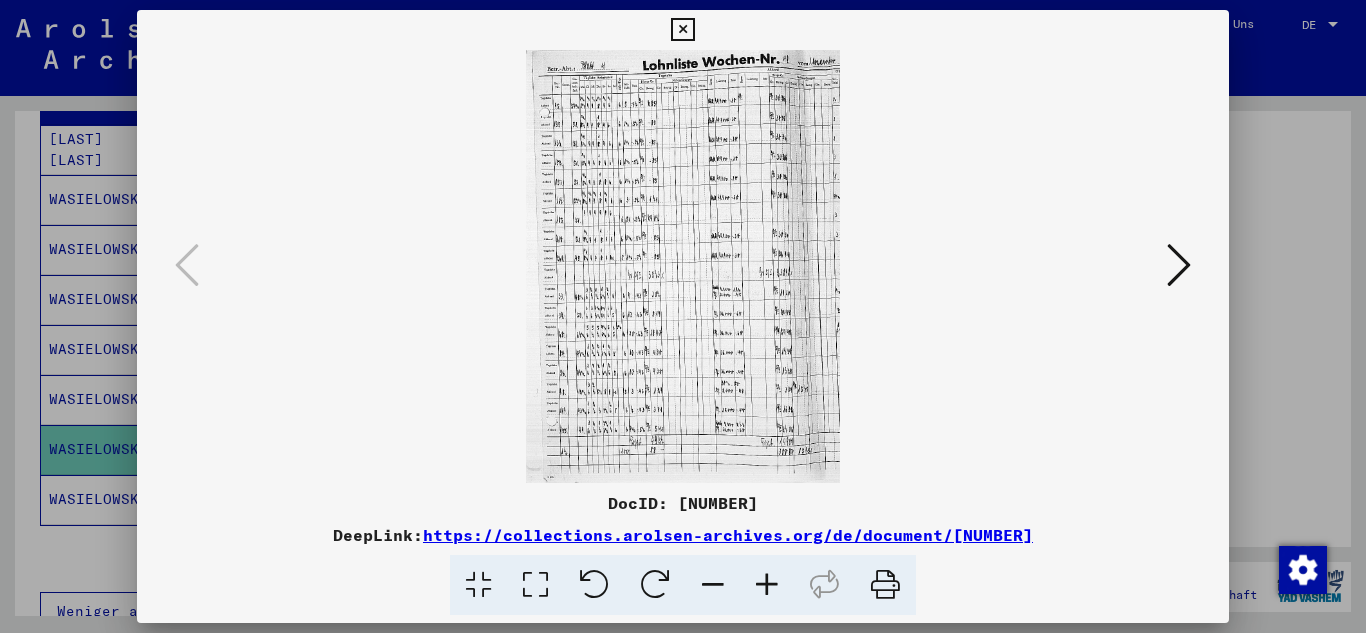 click at bounding box center [767, 585] 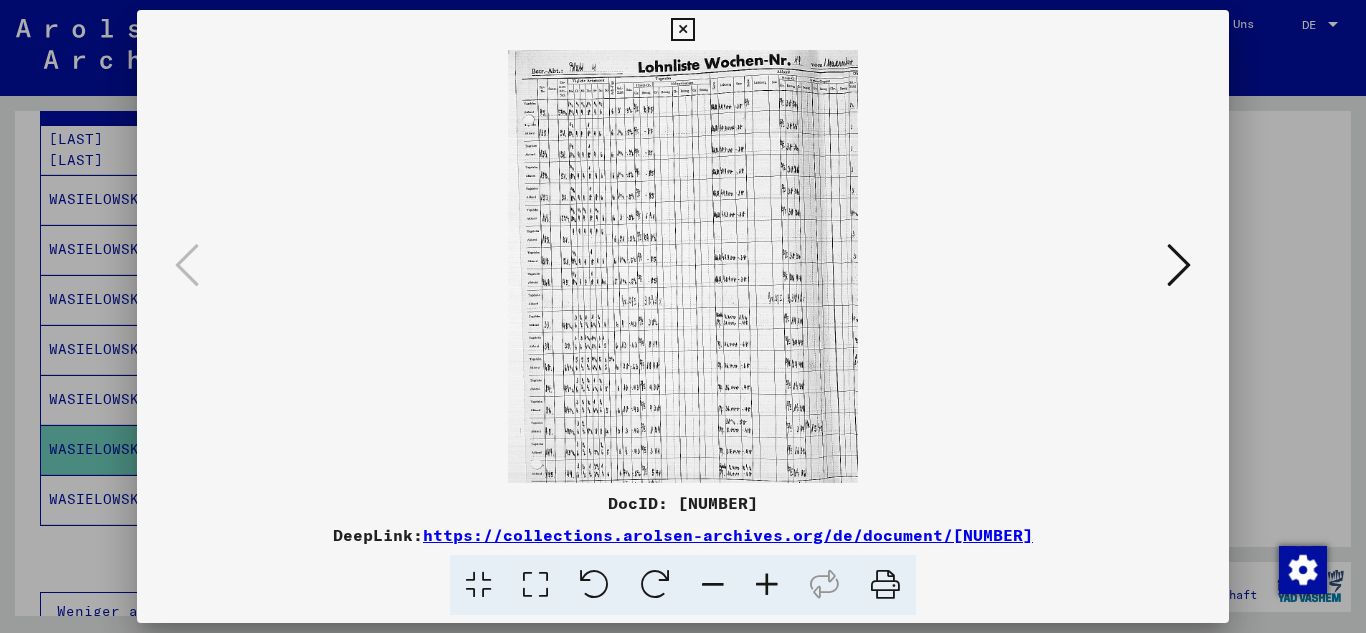 click at bounding box center (767, 585) 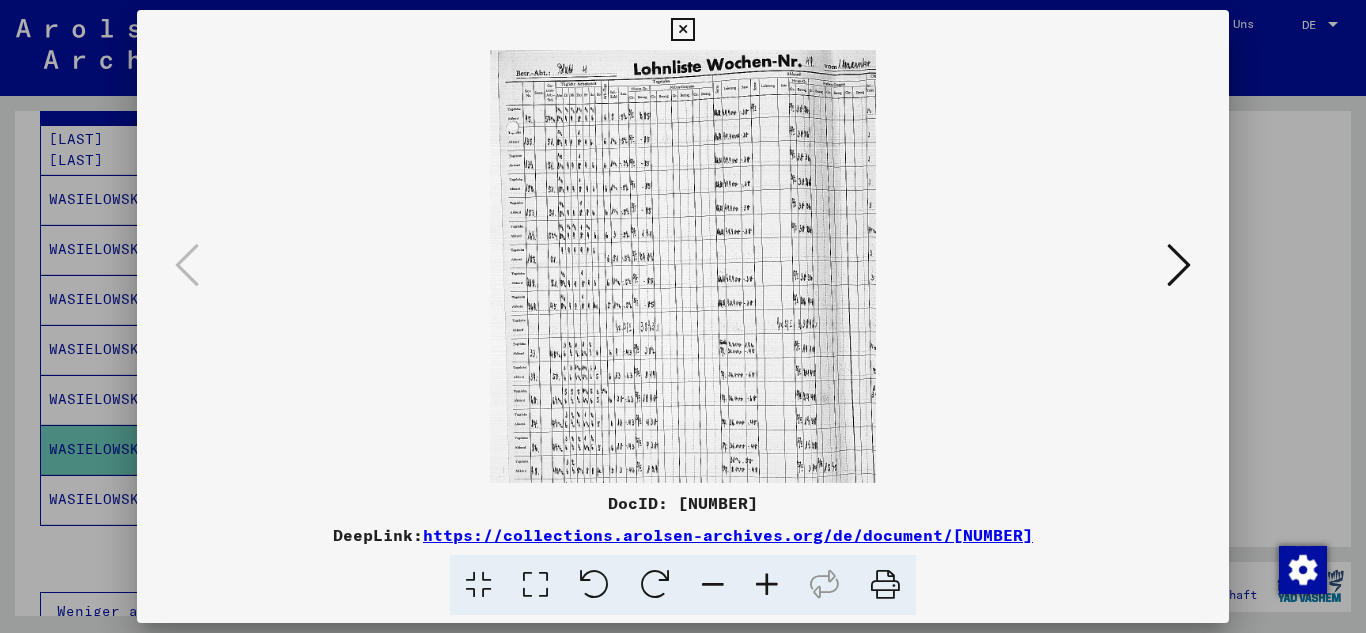 click at bounding box center (767, 585) 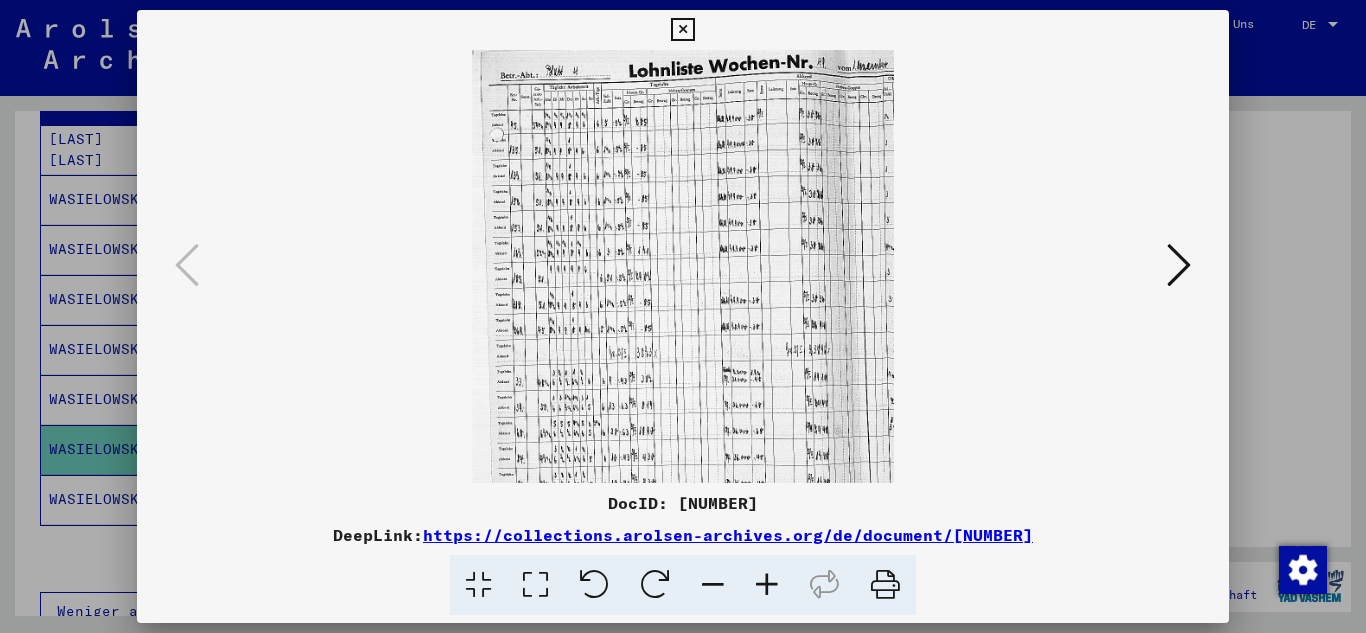 click at bounding box center [767, 585] 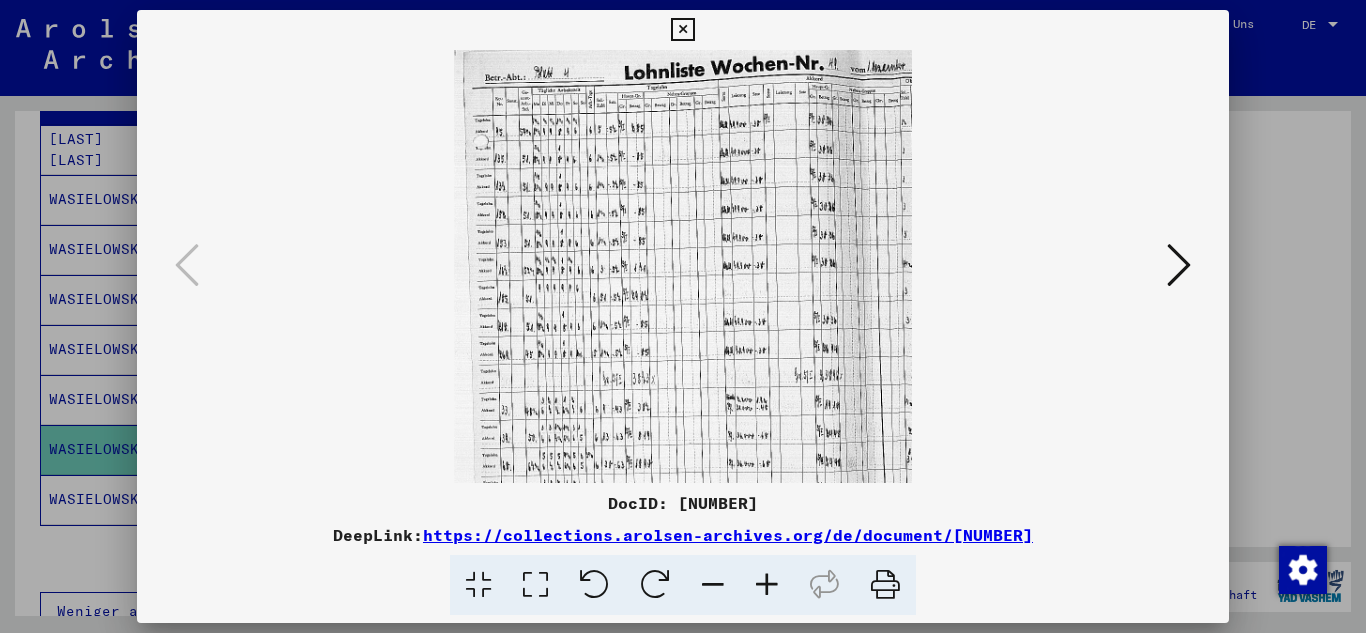 click at bounding box center (767, 585) 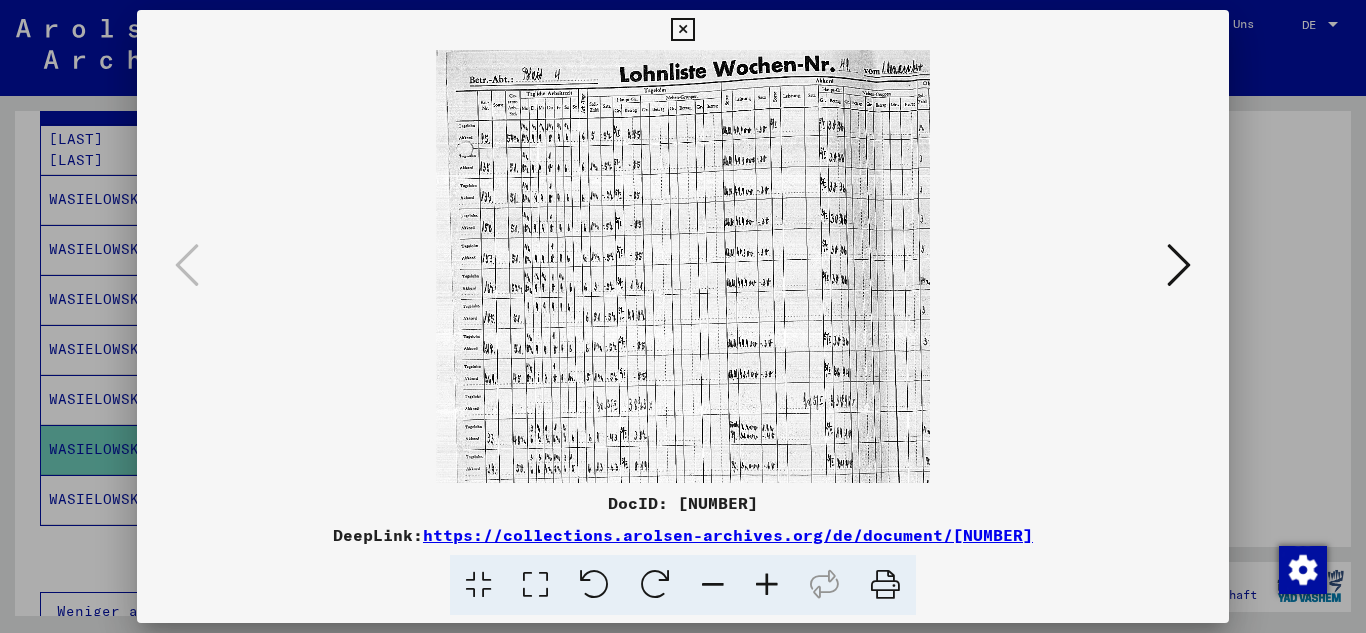 click at bounding box center (767, 585) 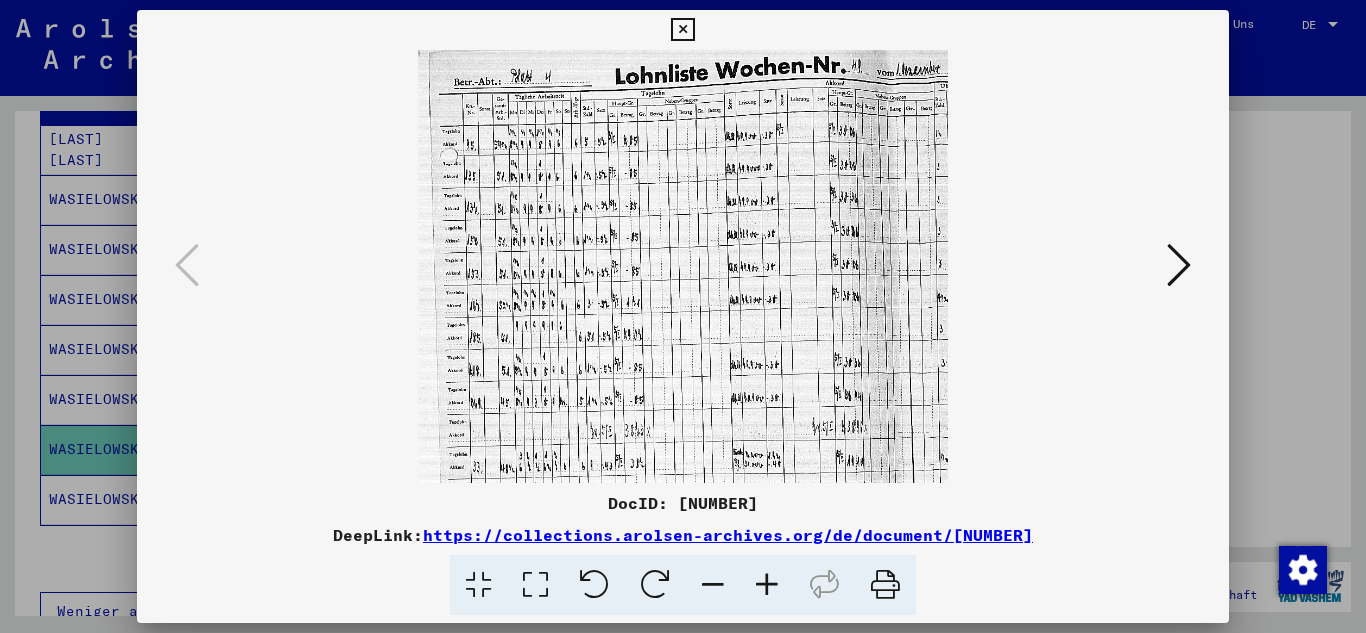 click at bounding box center [767, 585] 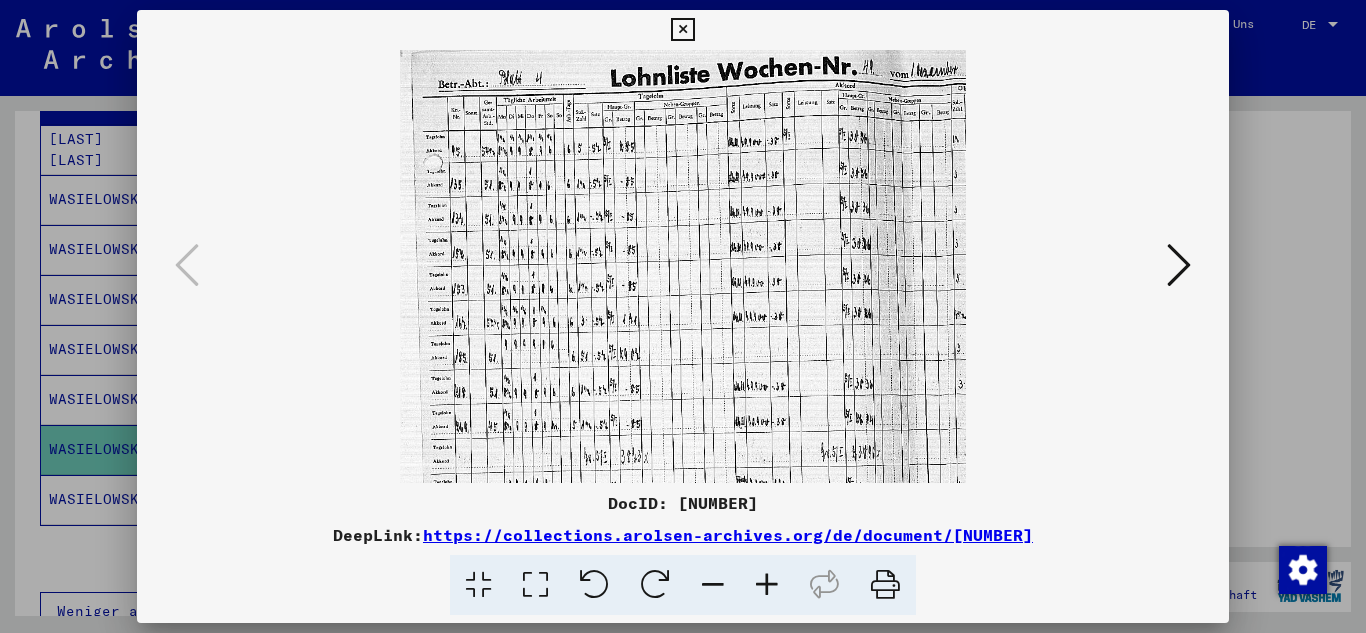 click at bounding box center [767, 585] 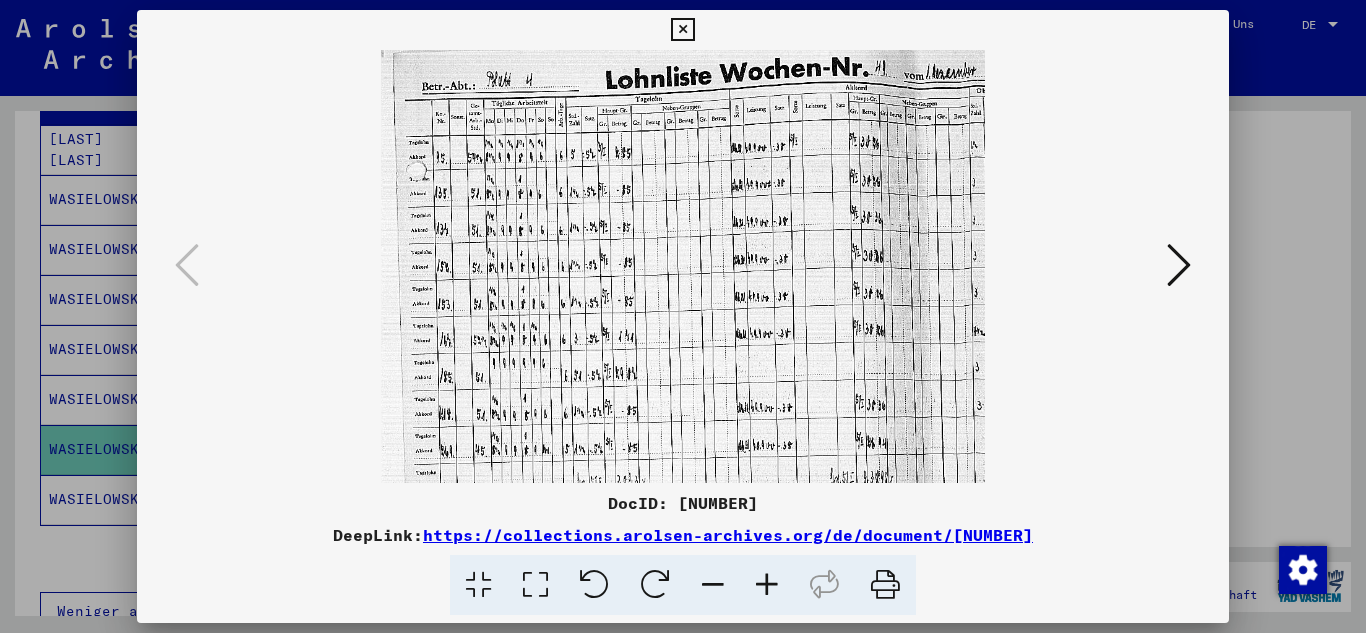 click at bounding box center [767, 585] 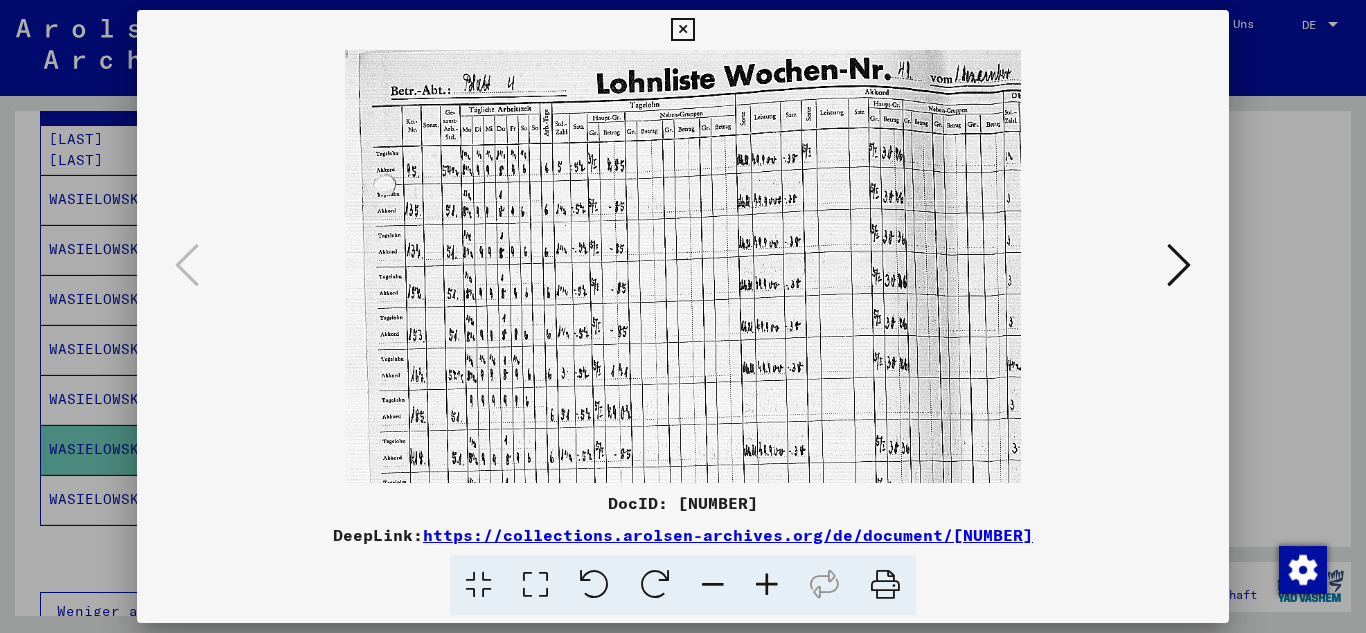 click at bounding box center (767, 585) 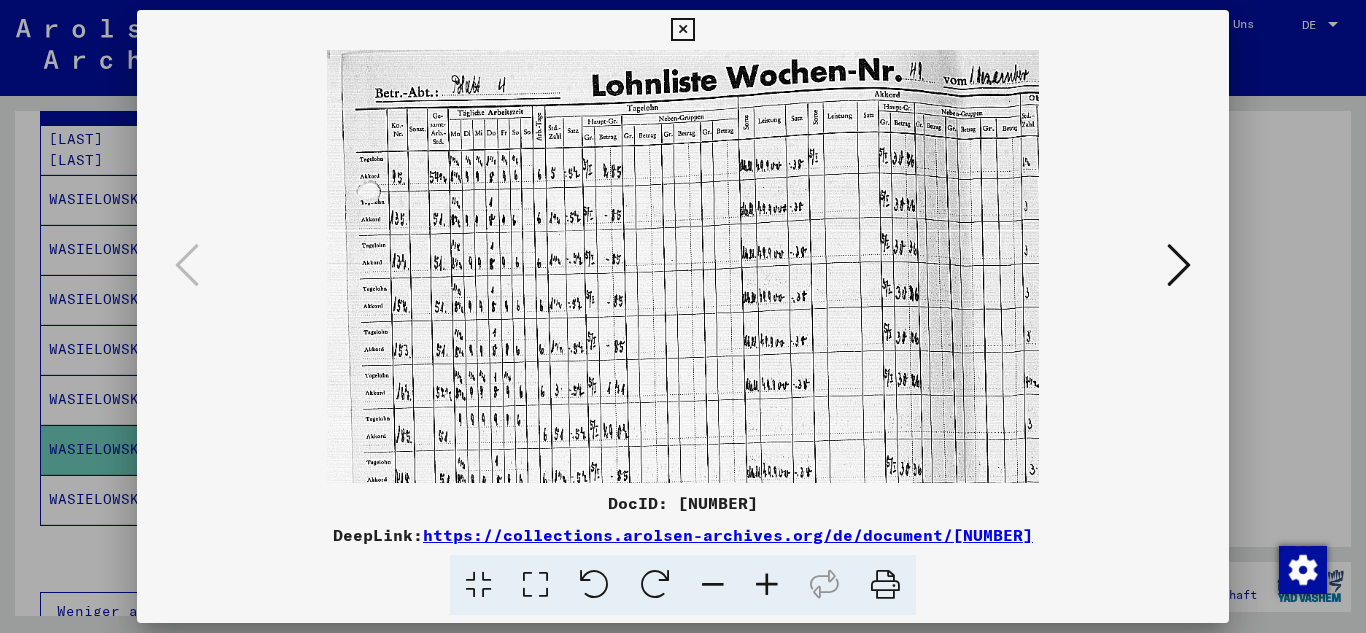 click at bounding box center (767, 585) 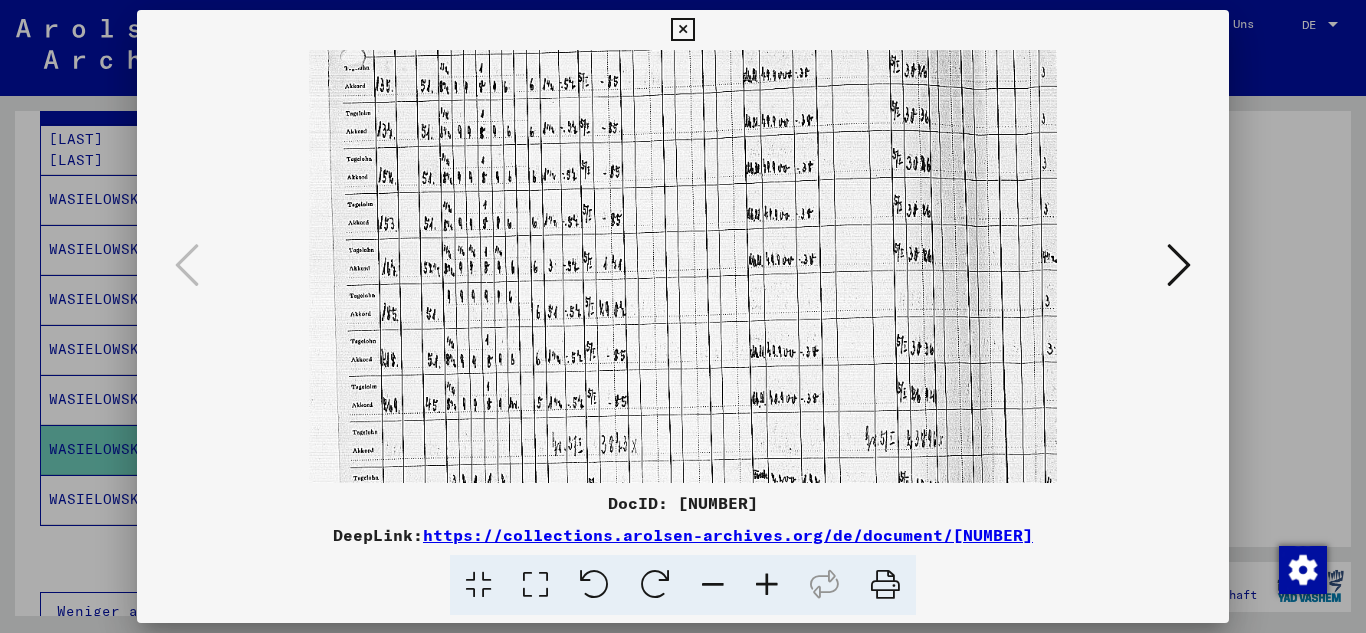drag, startPoint x: 537, startPoint y: 358, endPoint x: 655, endPoint y: 217, distance: 183.86136 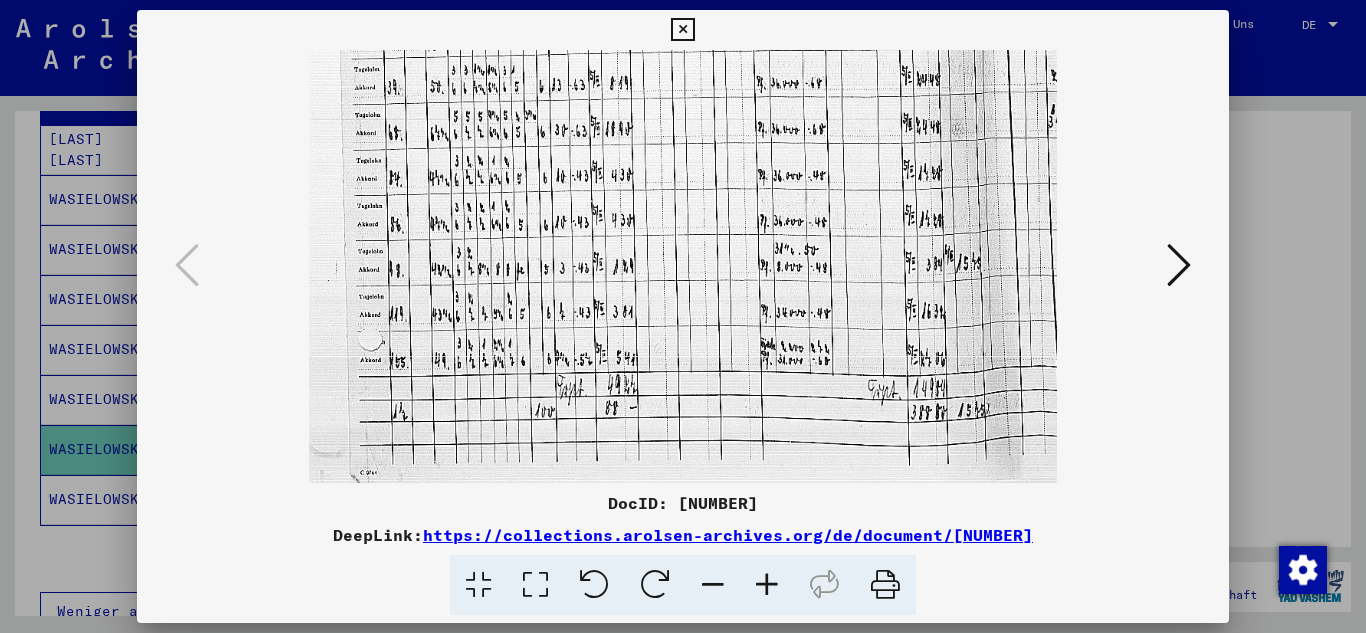 drag, startPoint x: 738, startPoint y: 435, endPoint x: 647, endPoint y: -19, distance: 463.03024 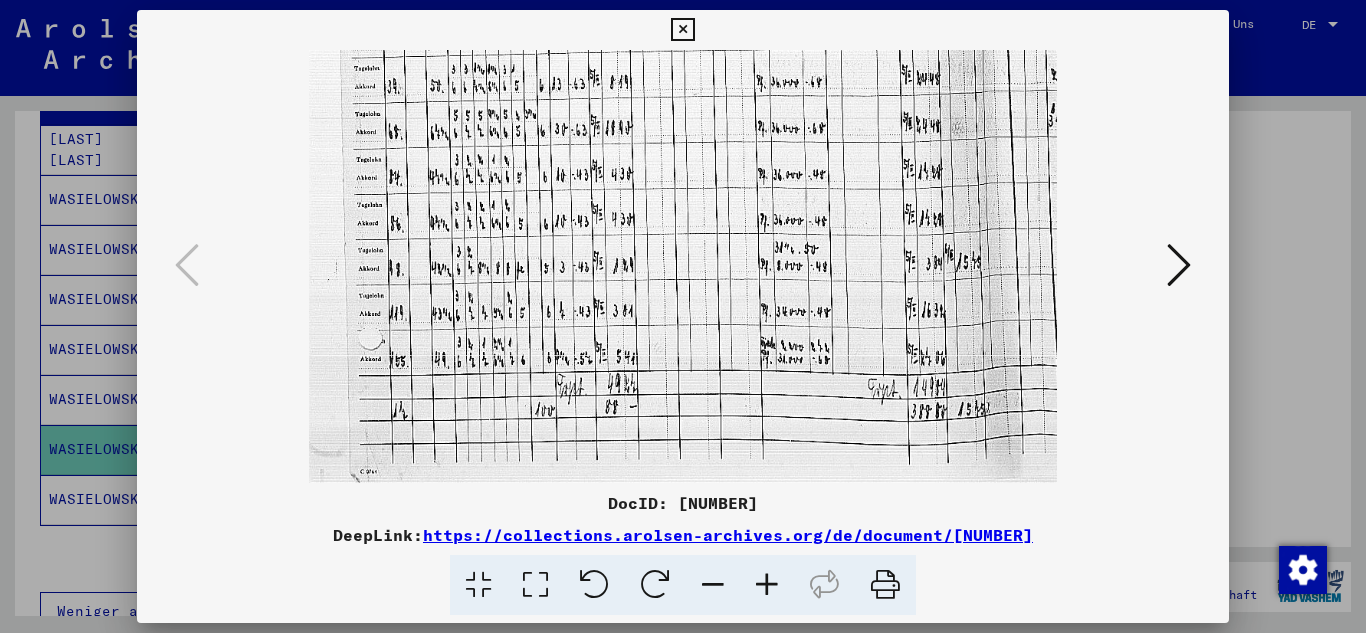 click at bounding box center (1179, 265) 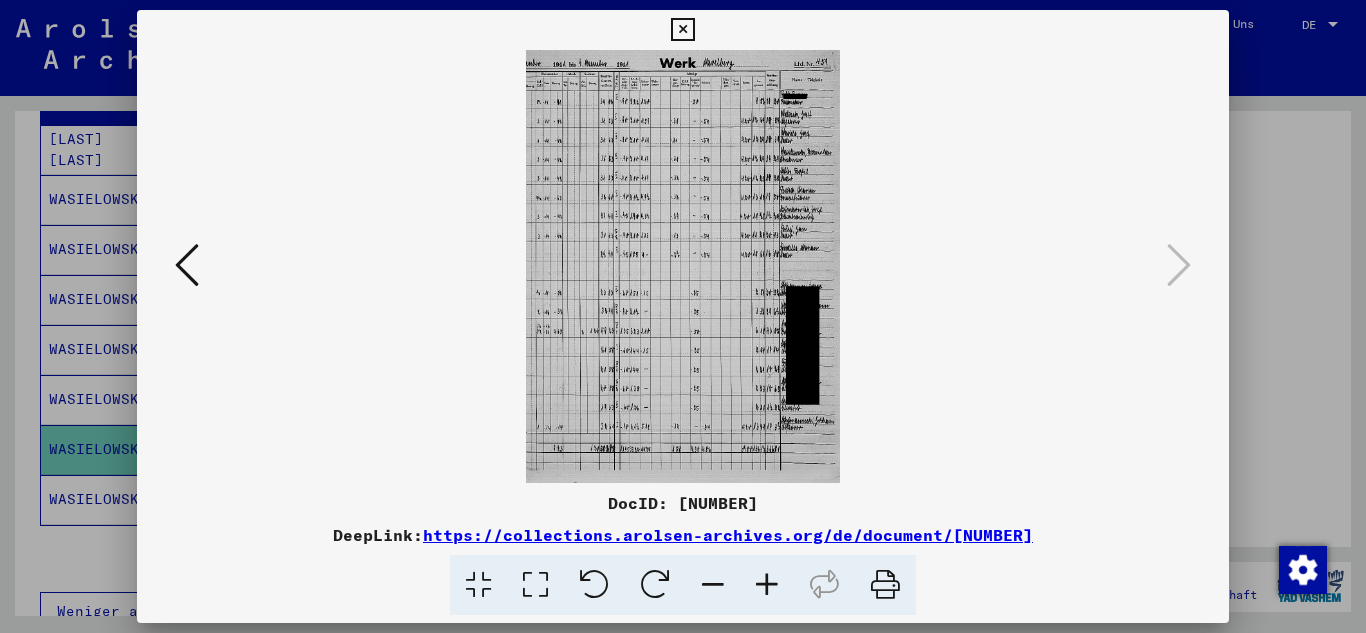 click at bounding box center [767, 585] 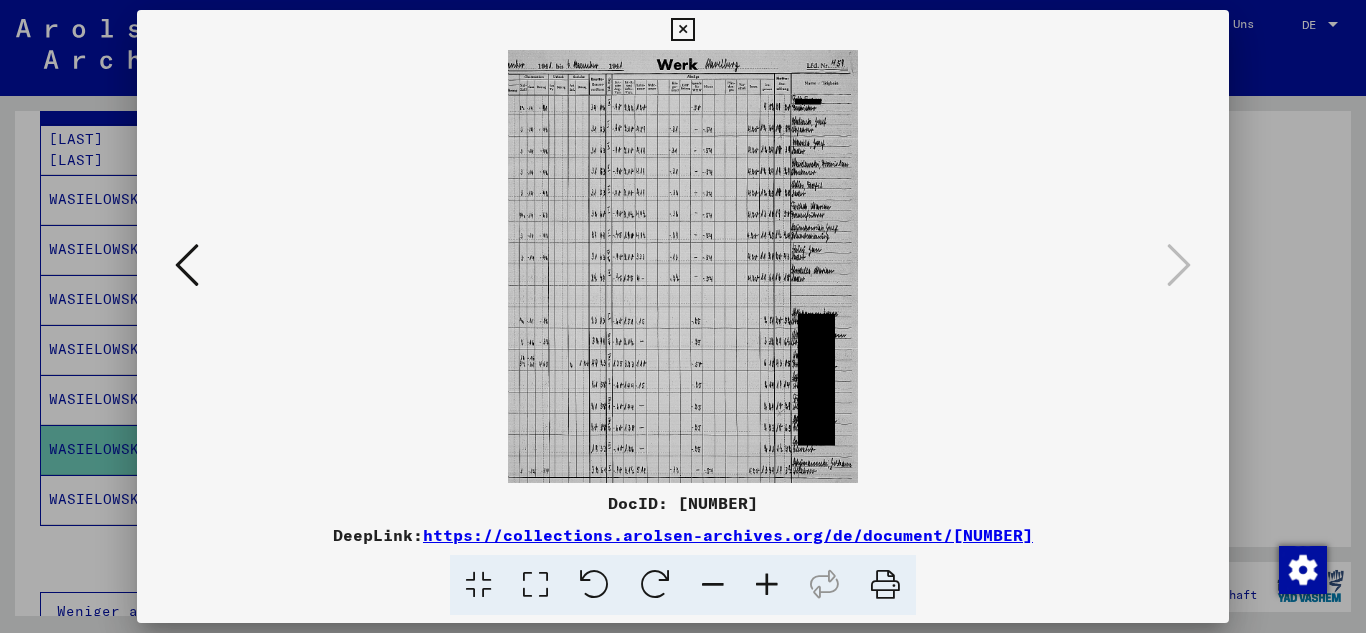 click at bounding box center [767, 585] 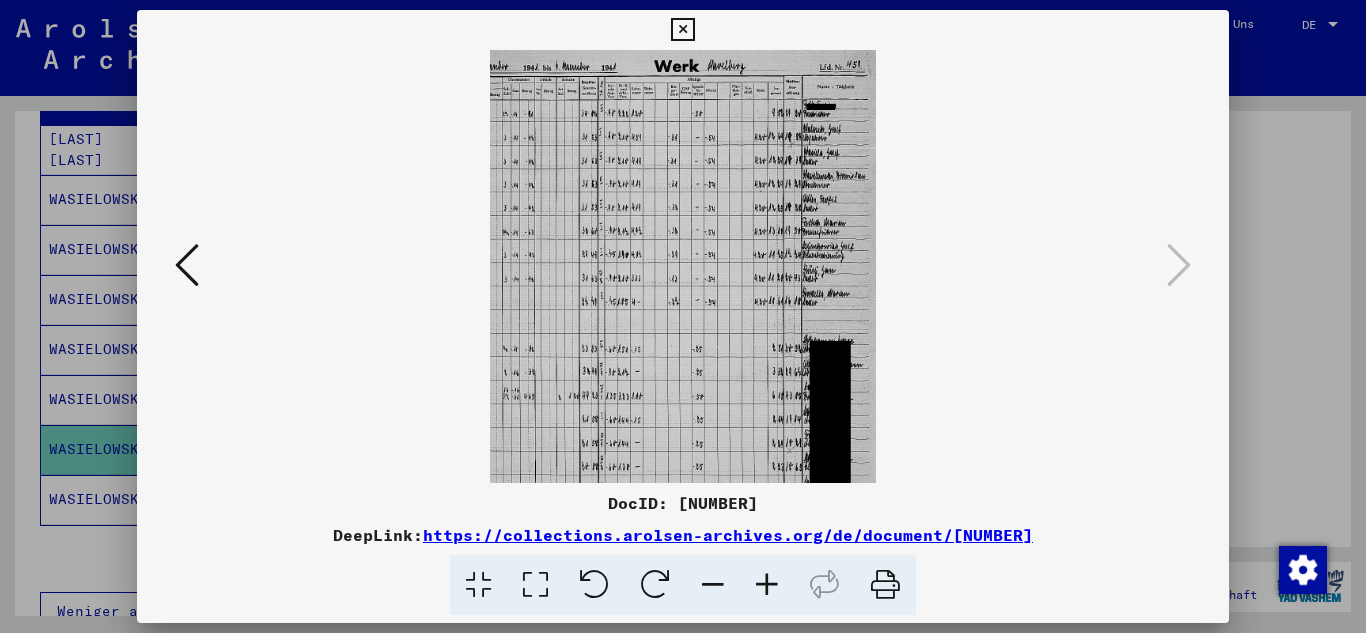 click at bounding box center (767, 585) 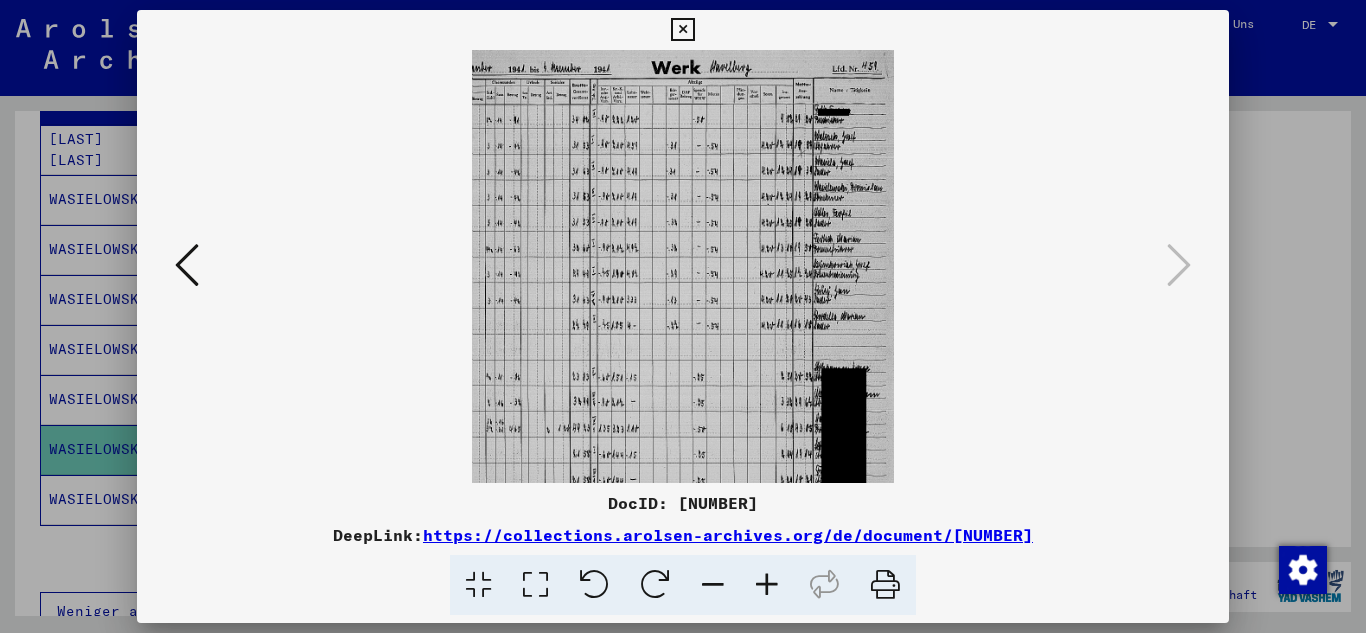 click at bounding box center [767, 585] 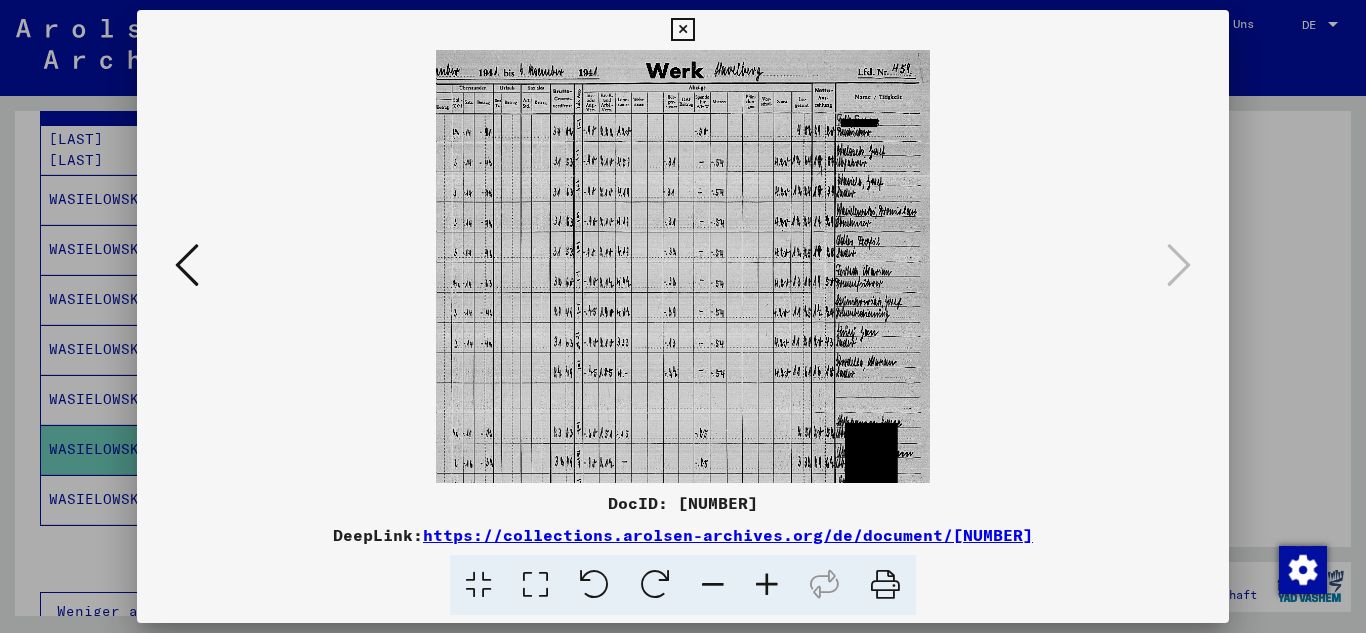 click at bounding box center (767, 585) 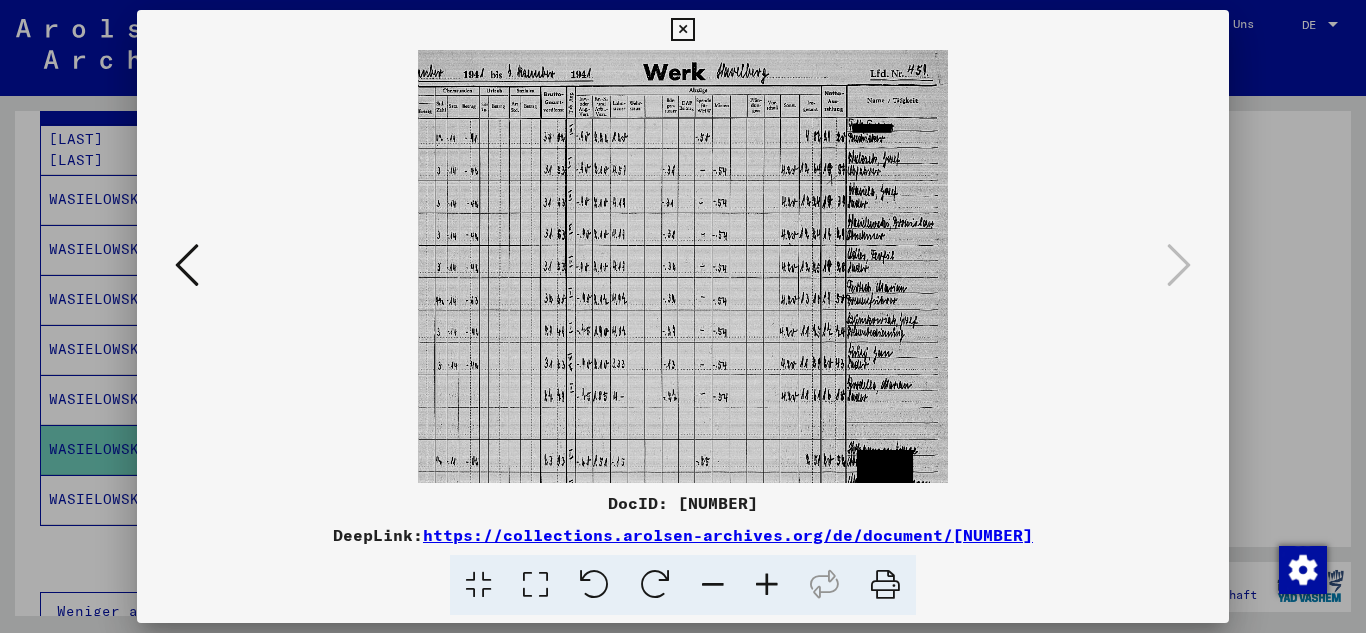 click at bounding box center (767, 585) 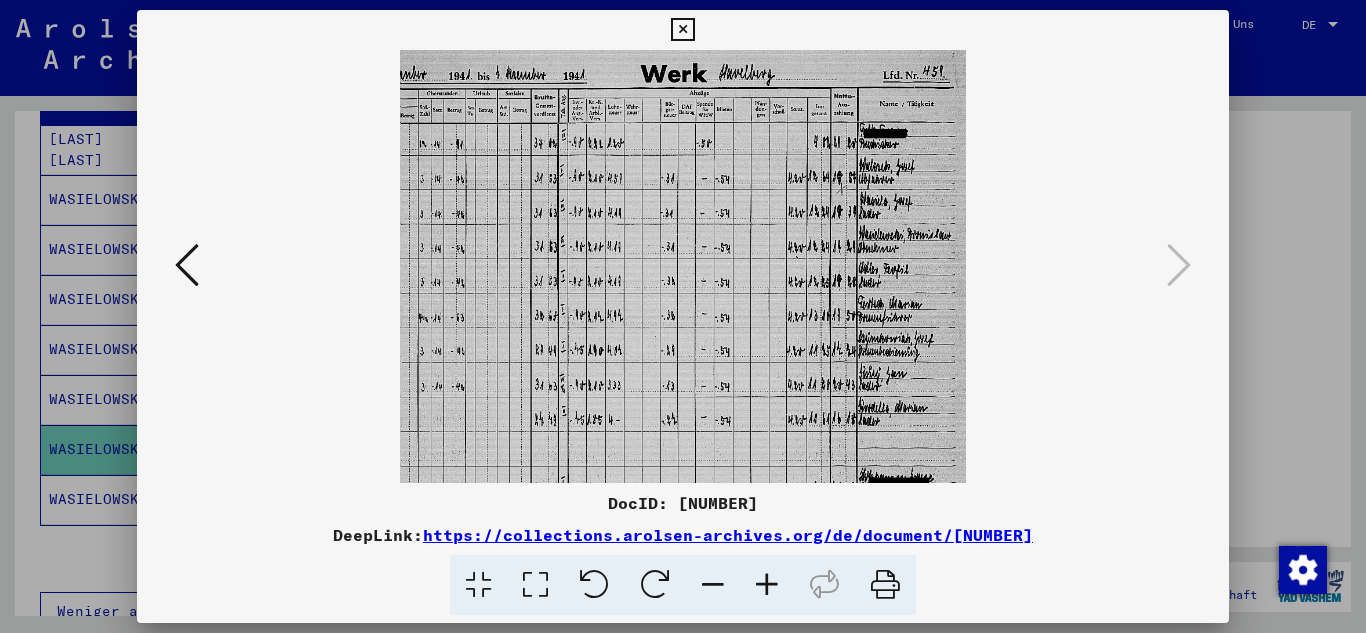 click at bounding box center (767, 585) 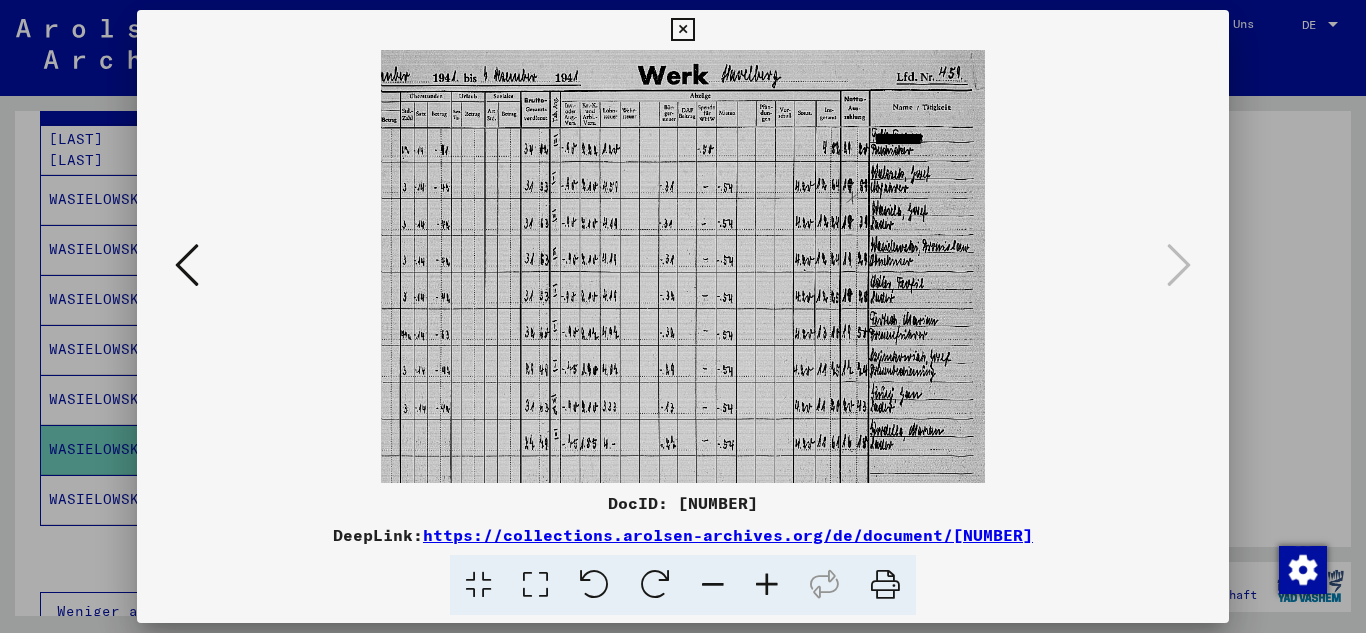 click at bounding box center [767, 585] 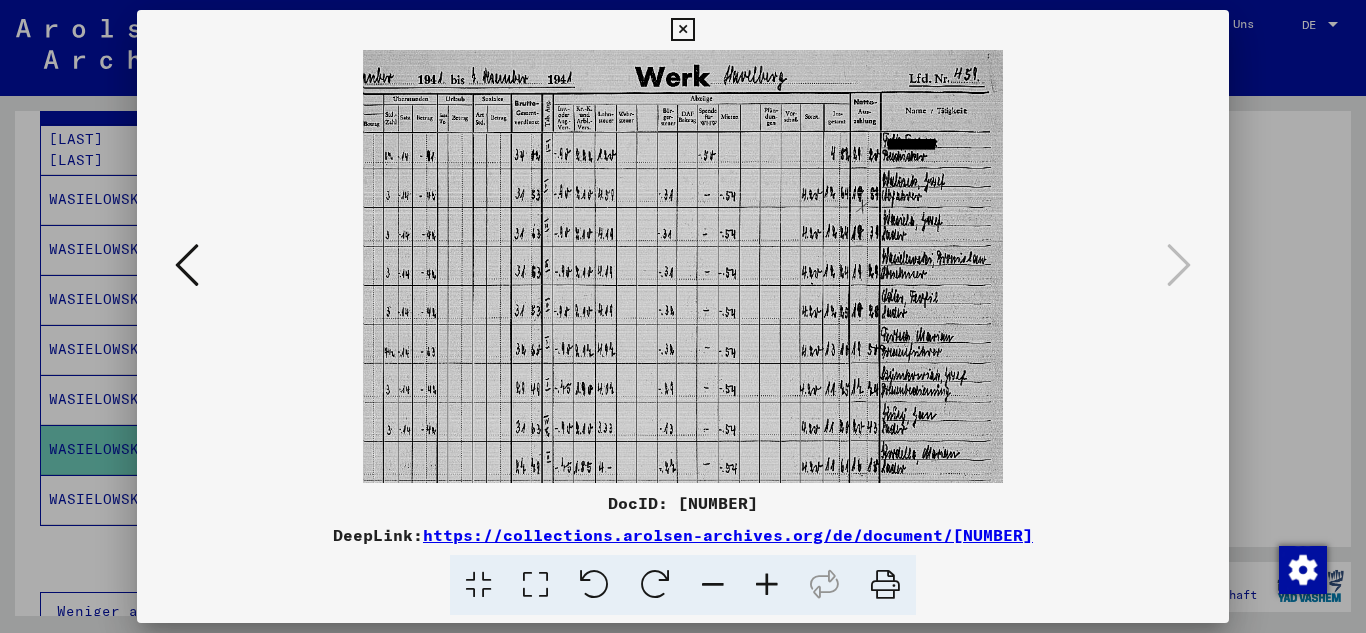 click at bounding box center [767, 585] 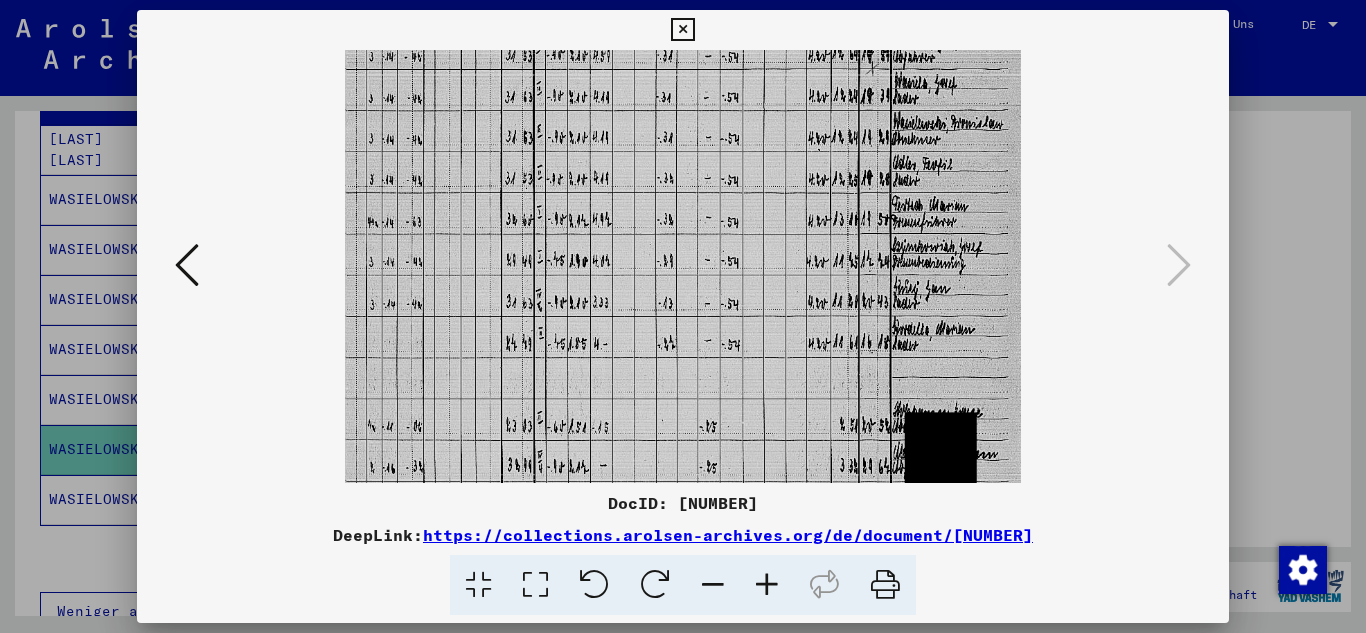 drag, startPoint x: 838, startPoint y: 305, endPoint x: 637, endPoint y: 144, distance: 257.53058 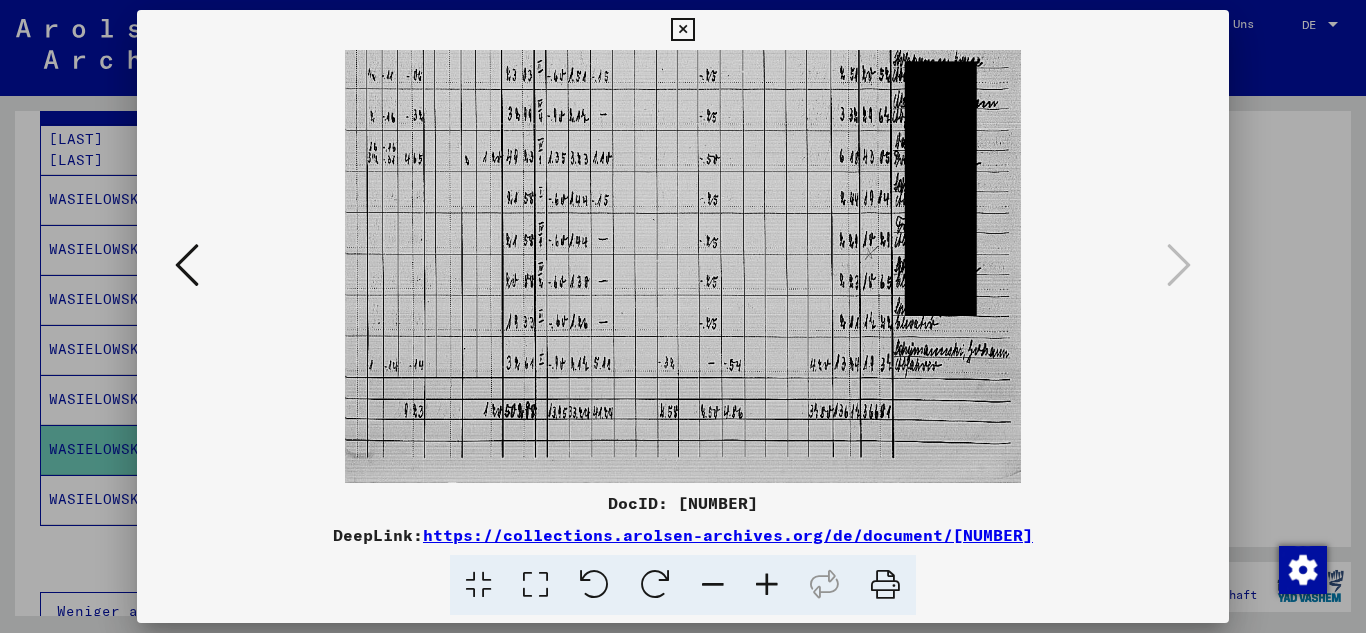 scroll, scrollTop: 500, scrollLeft: 0, axis: vertical 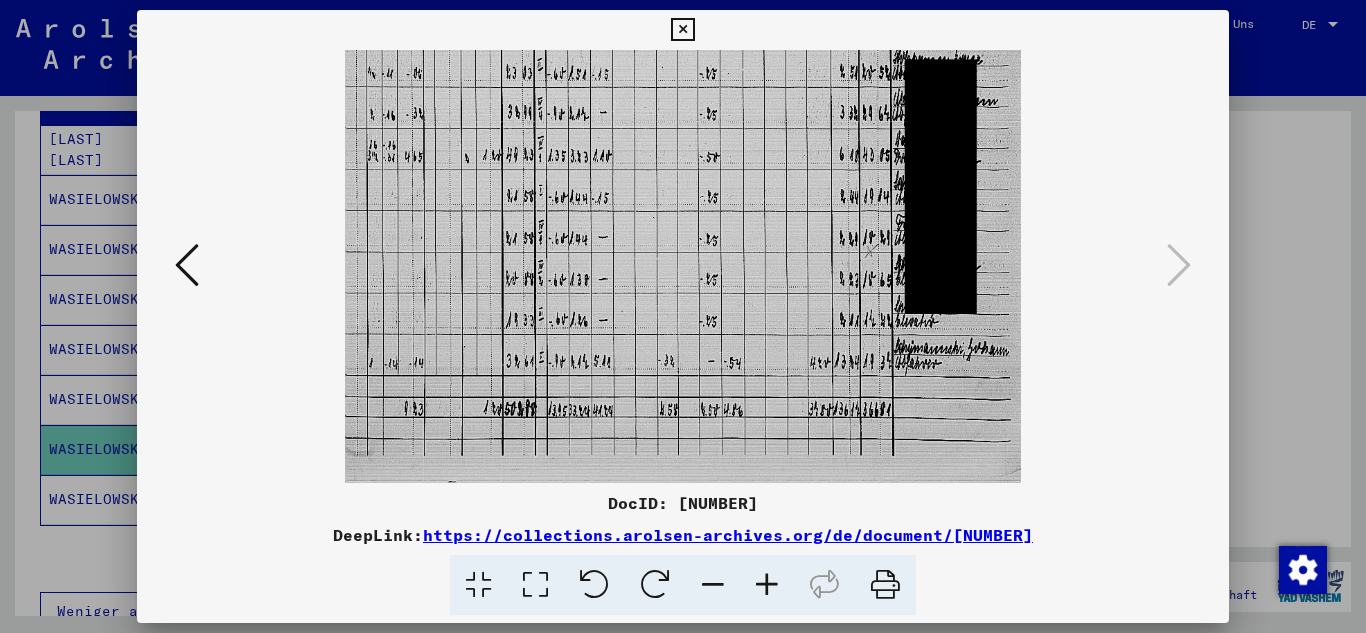 drag, startPoint x: 649, startPoint y: 404, endPoint x: 681, endPoint y: 43, distance: 362.4155 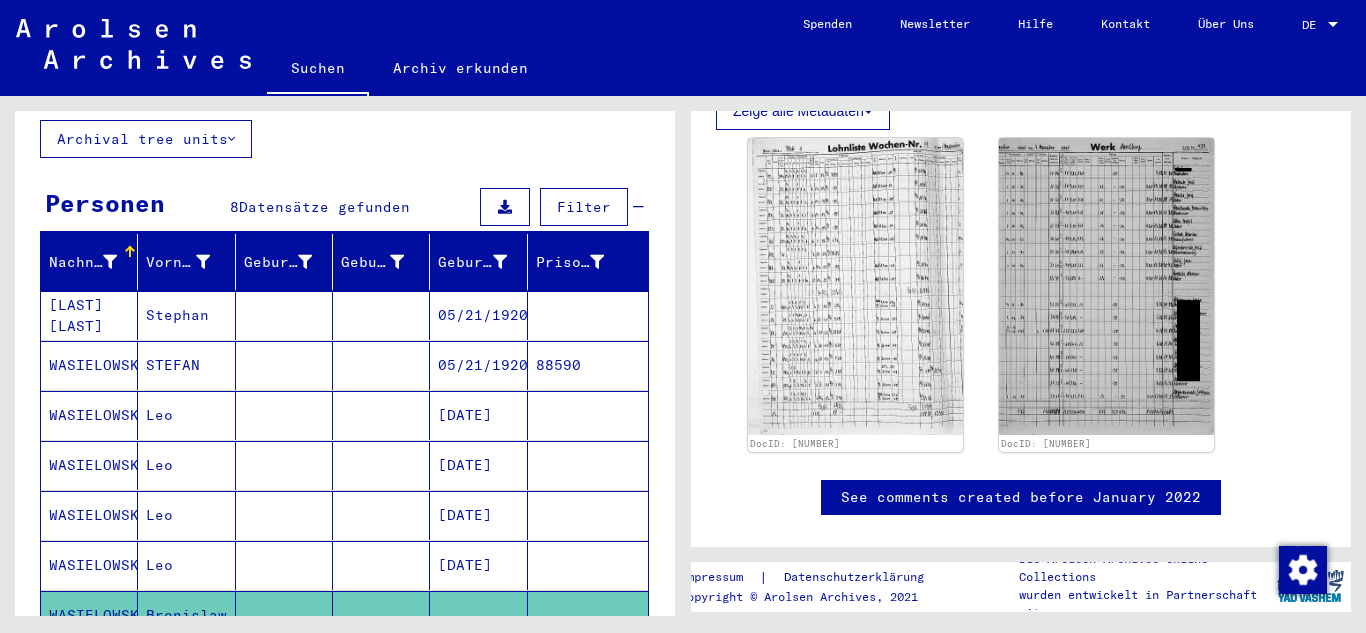 scroll, scrollTop: 0, scrollLeft: 0, axis: both 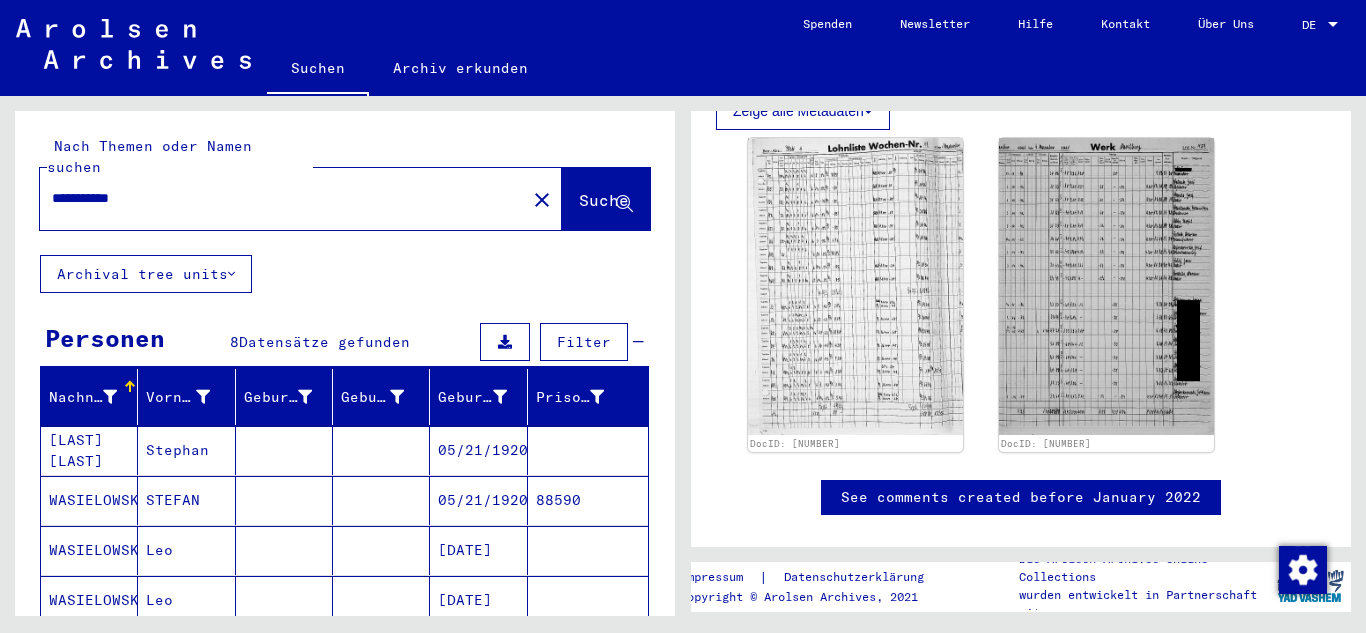 click on "**********" at bounding box center (283, 198) 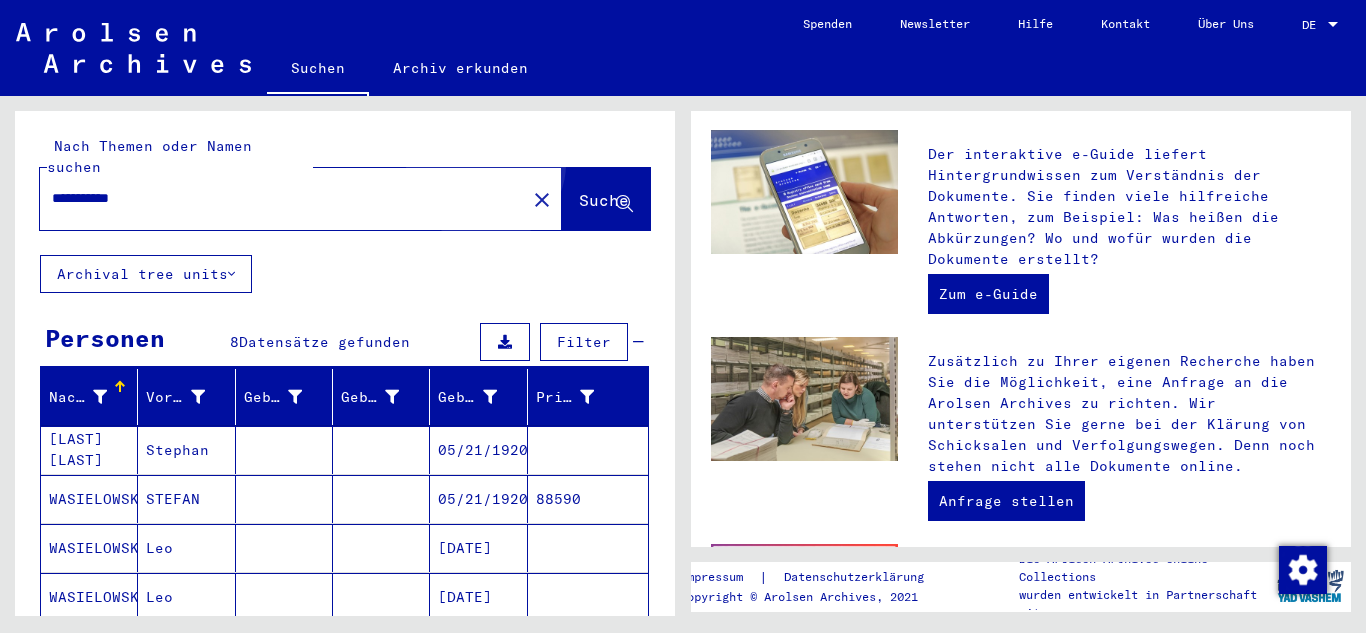 scroll, scrollTop: 0, scrollLeft: 0, axis: both 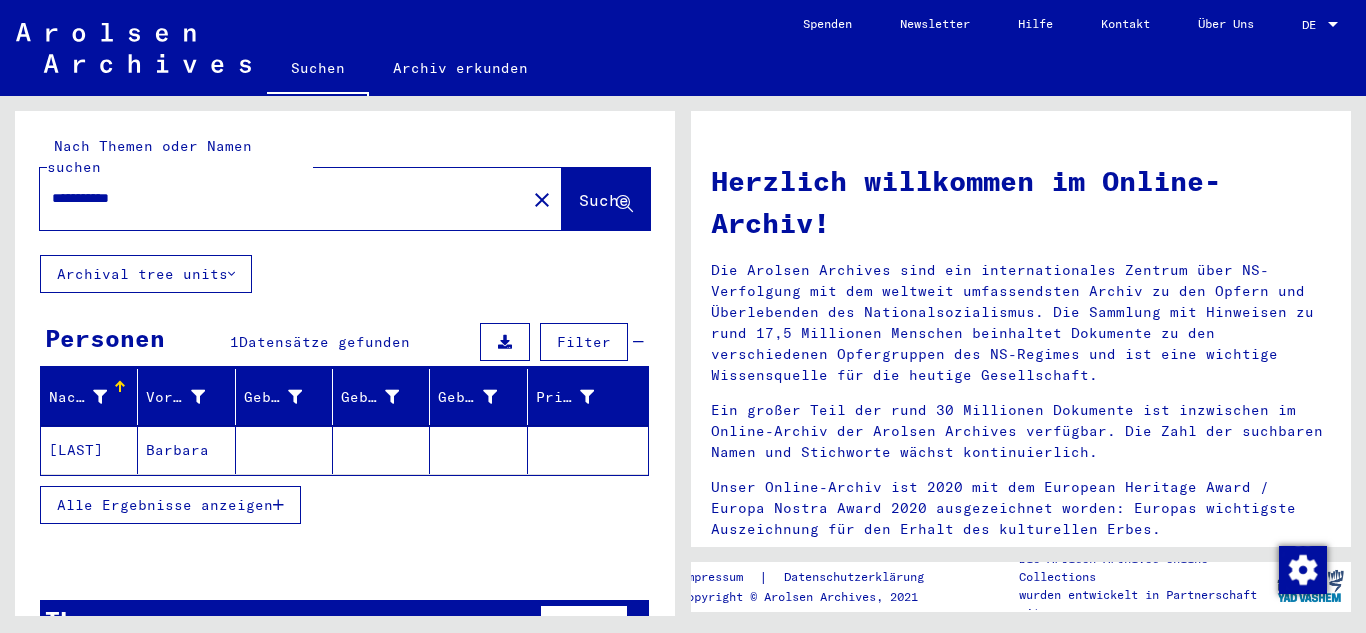 click on "Alle Ergebnisse anzeigen" at bounding box center (170, 505) 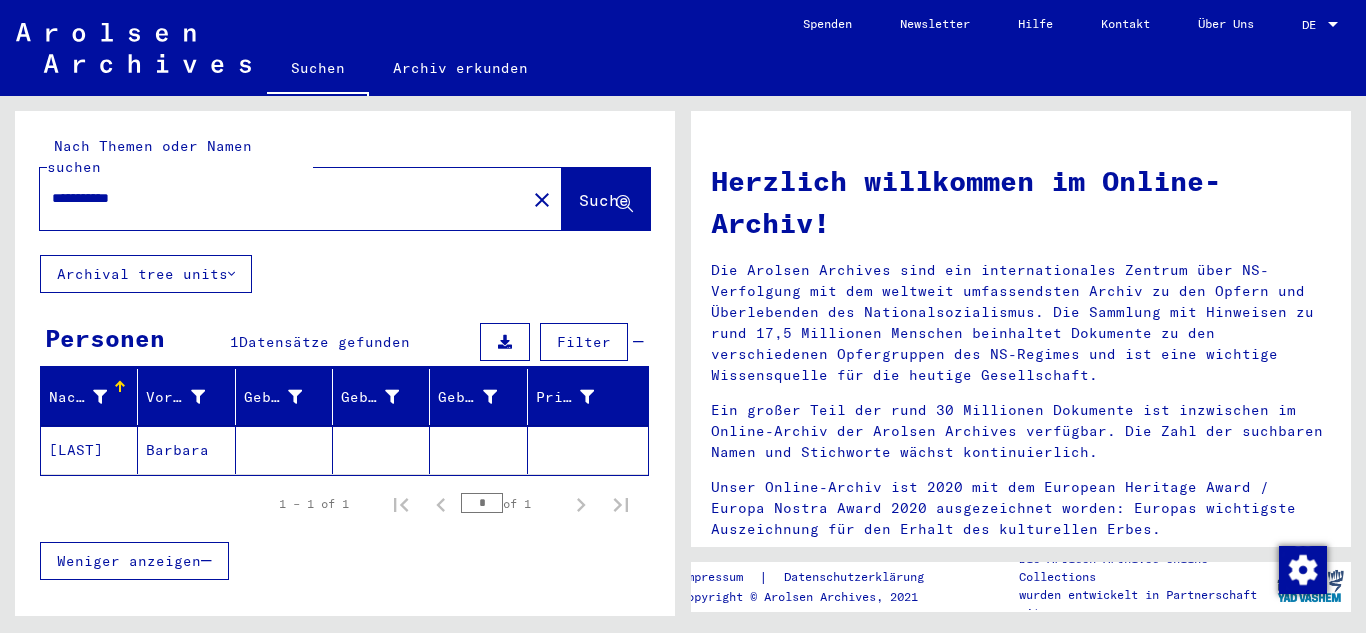 click on "Barbara" 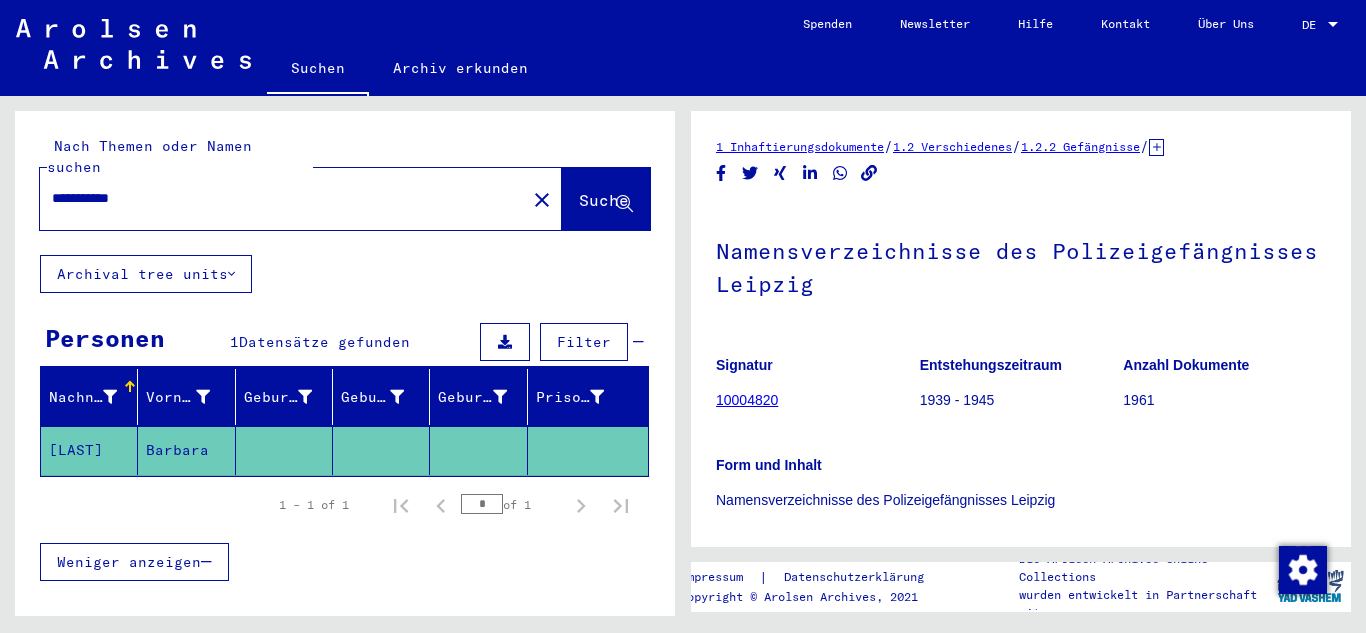 scroll, scrollTop: 0, scrollLeft: 0, axis: both 